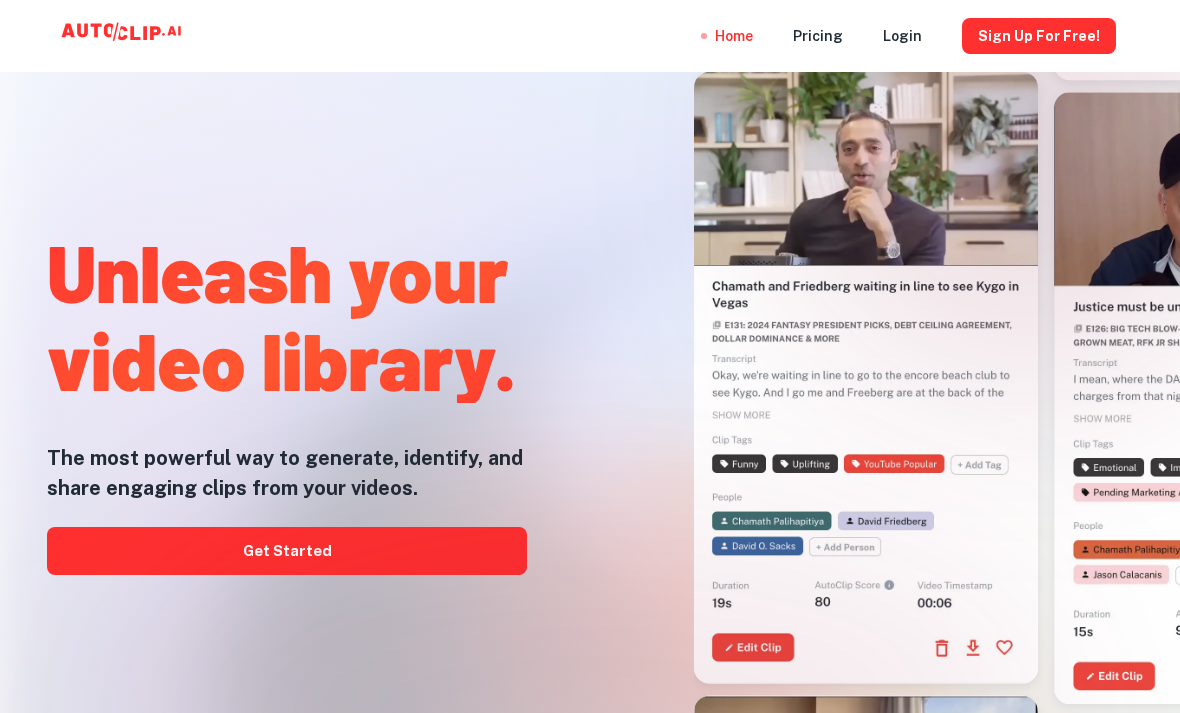 scroll, scrollTop: 0, scrollLeft: 0, axis: both 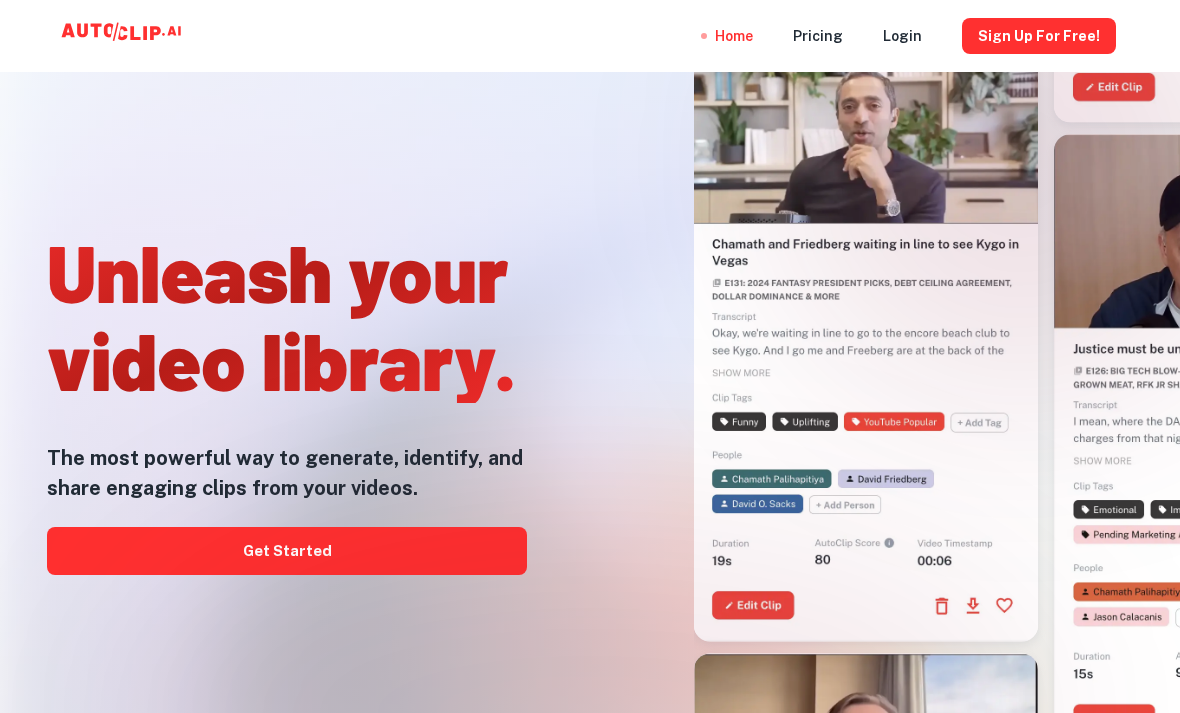 click on "Sign Up for free!" at bounding box center (1039, 36) 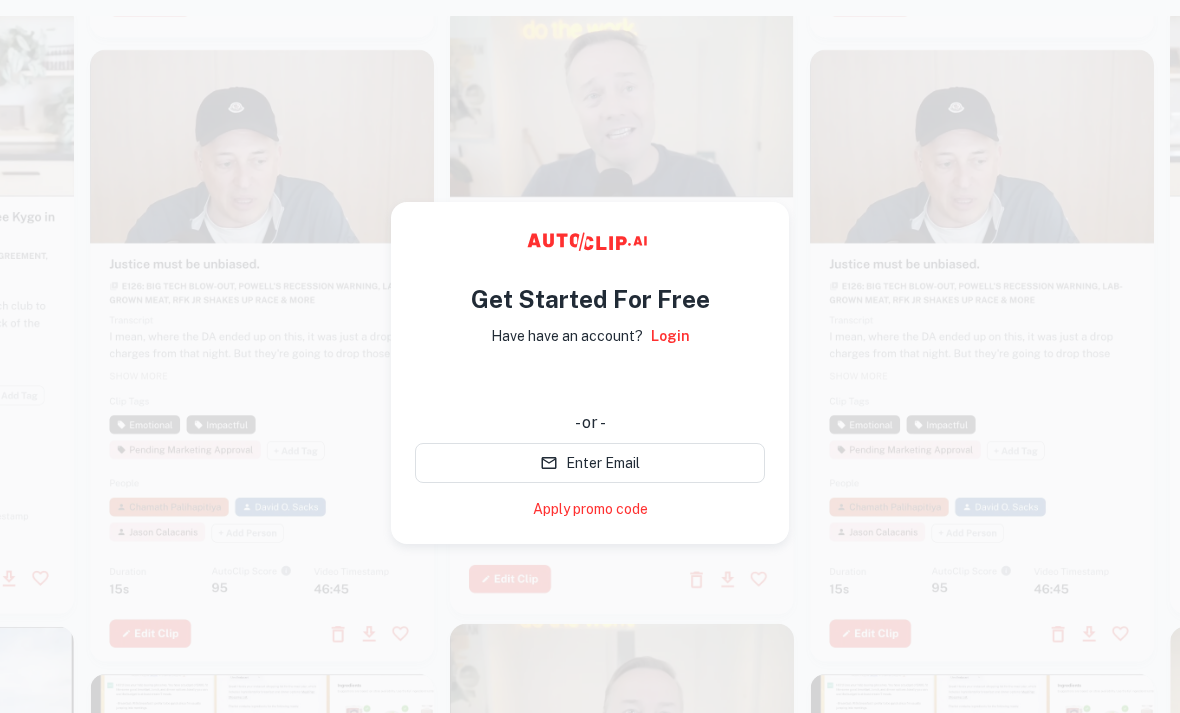 click at bounding box center [590, 383] 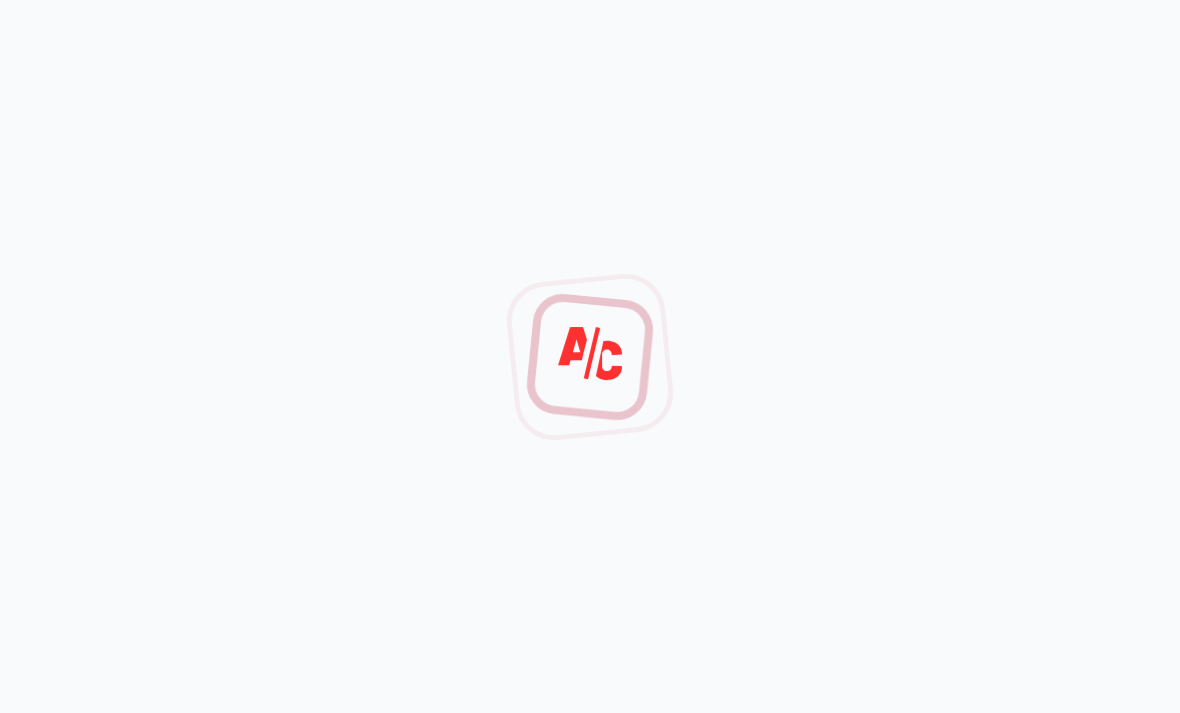 scroll, scrollTop: 0, scrollLeft: 0, axis: both 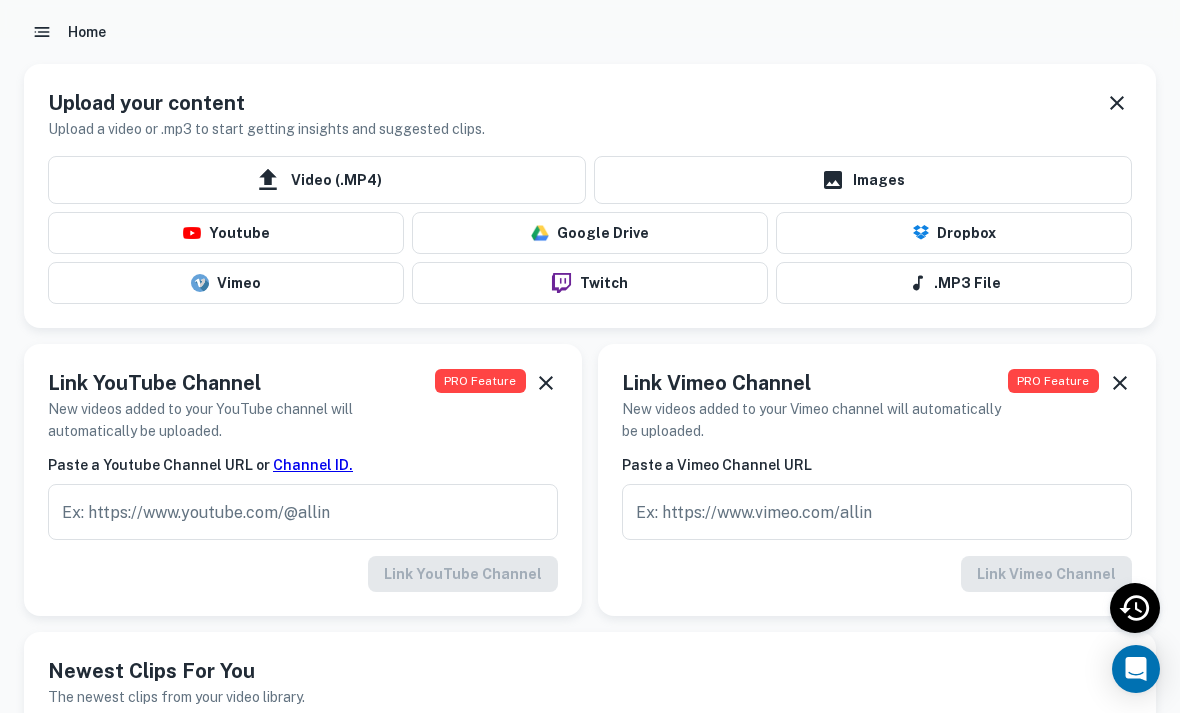 click 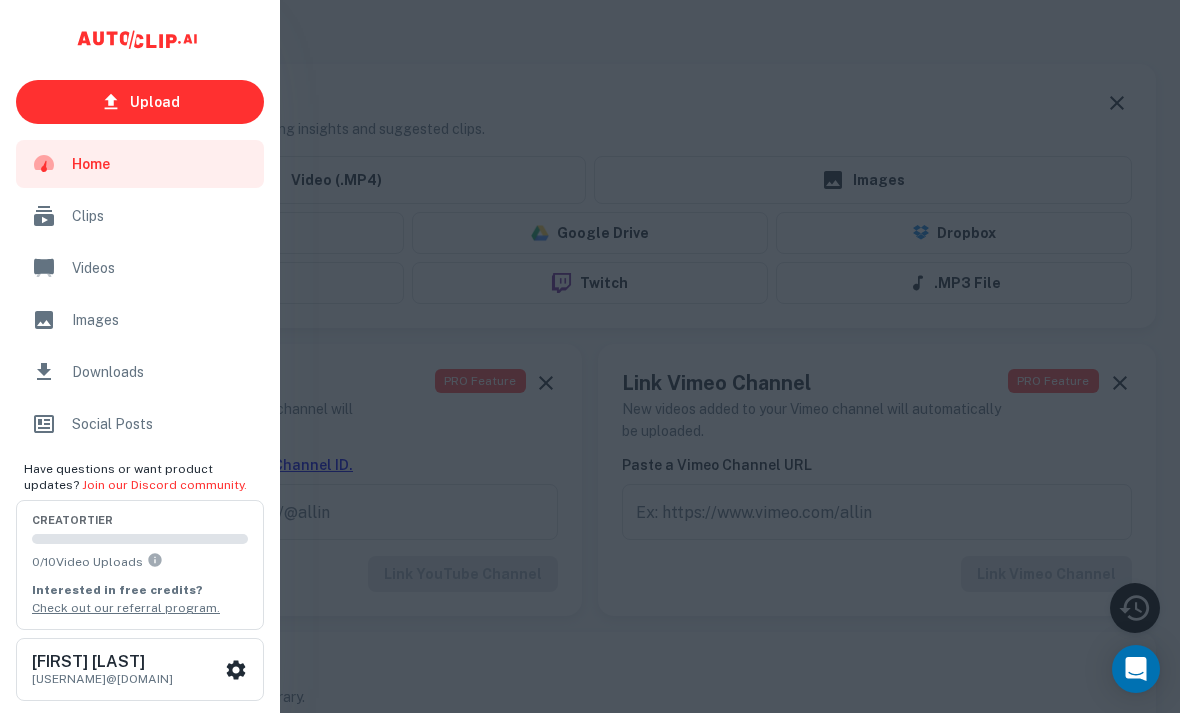 click at bounding box center [590, 356] 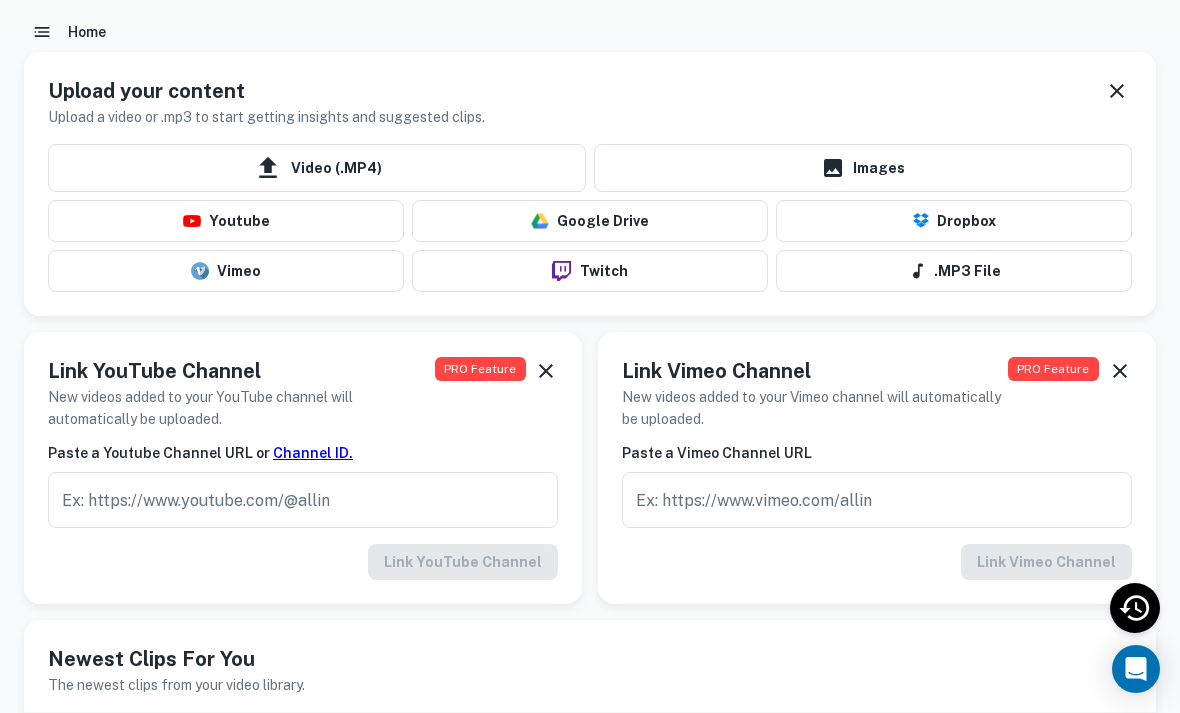 scroll, scrollTop: 0, scrollLeft: 0, axis: both 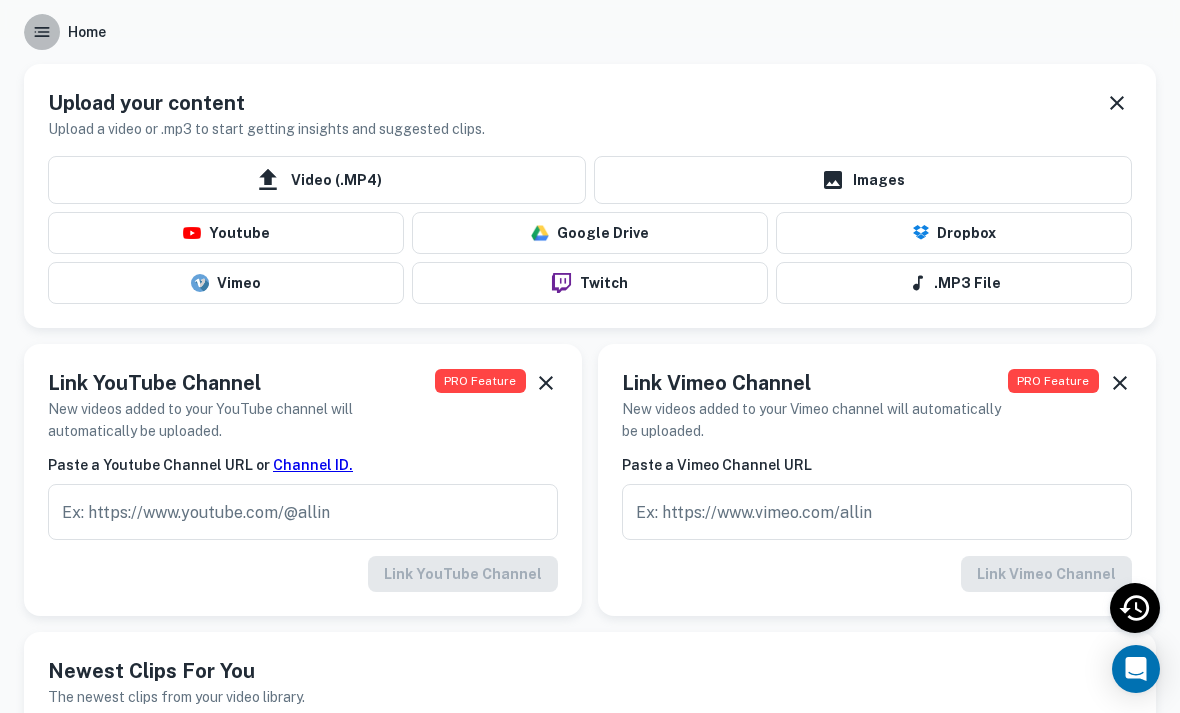 click 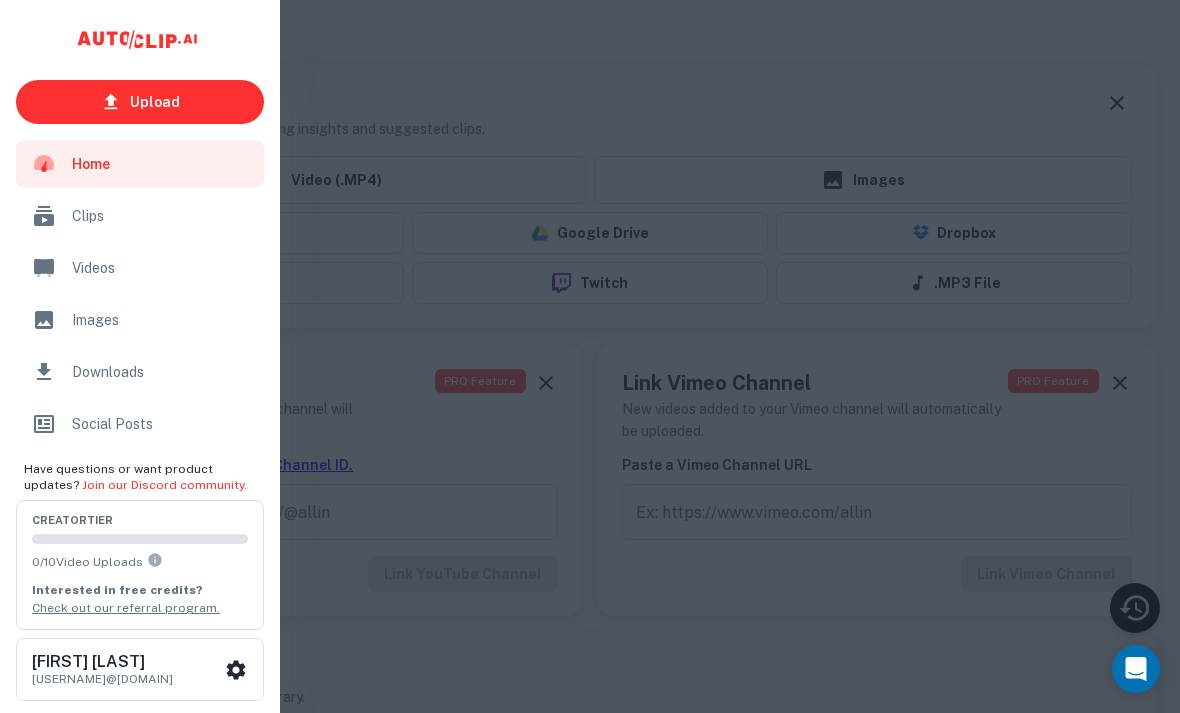 click on "Clips" at bounding box center [162, 216] 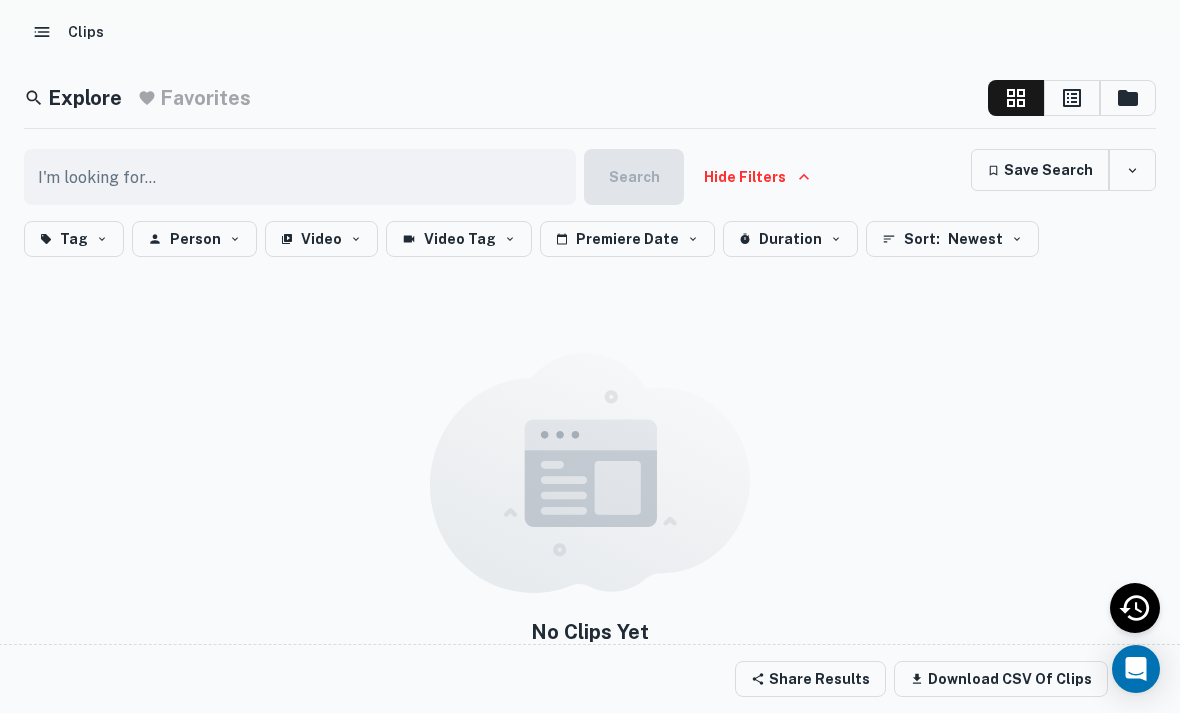 click 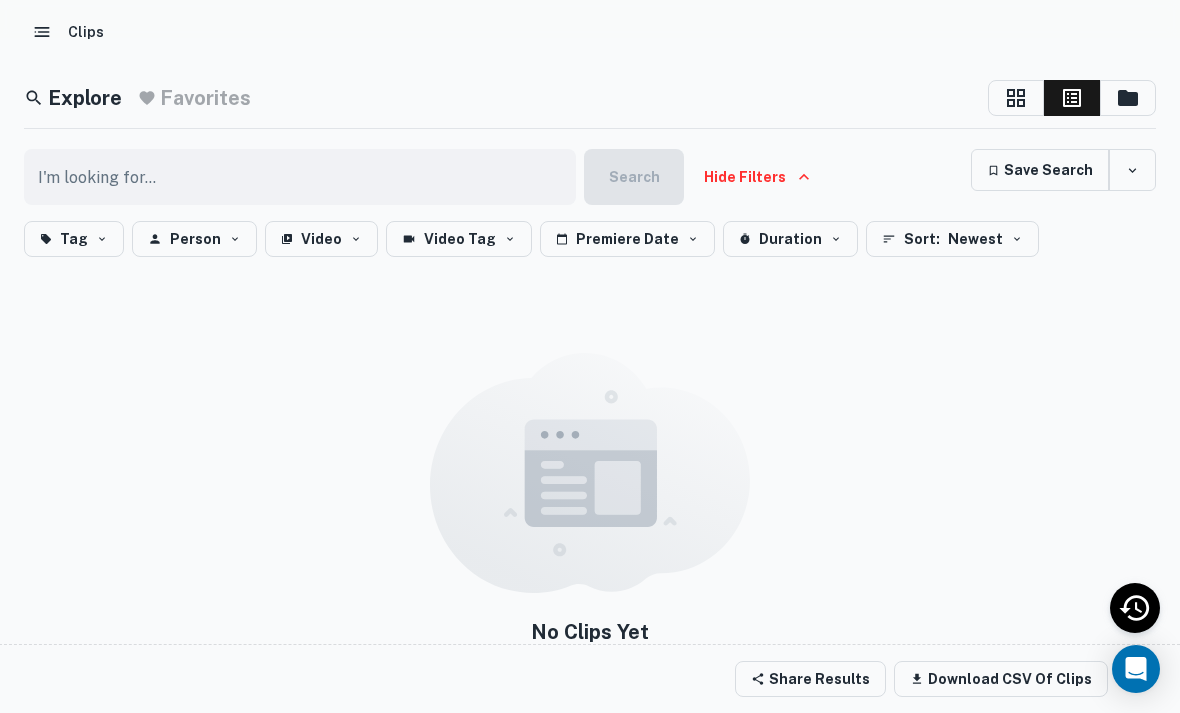 click at bounding box center (1128, 98) 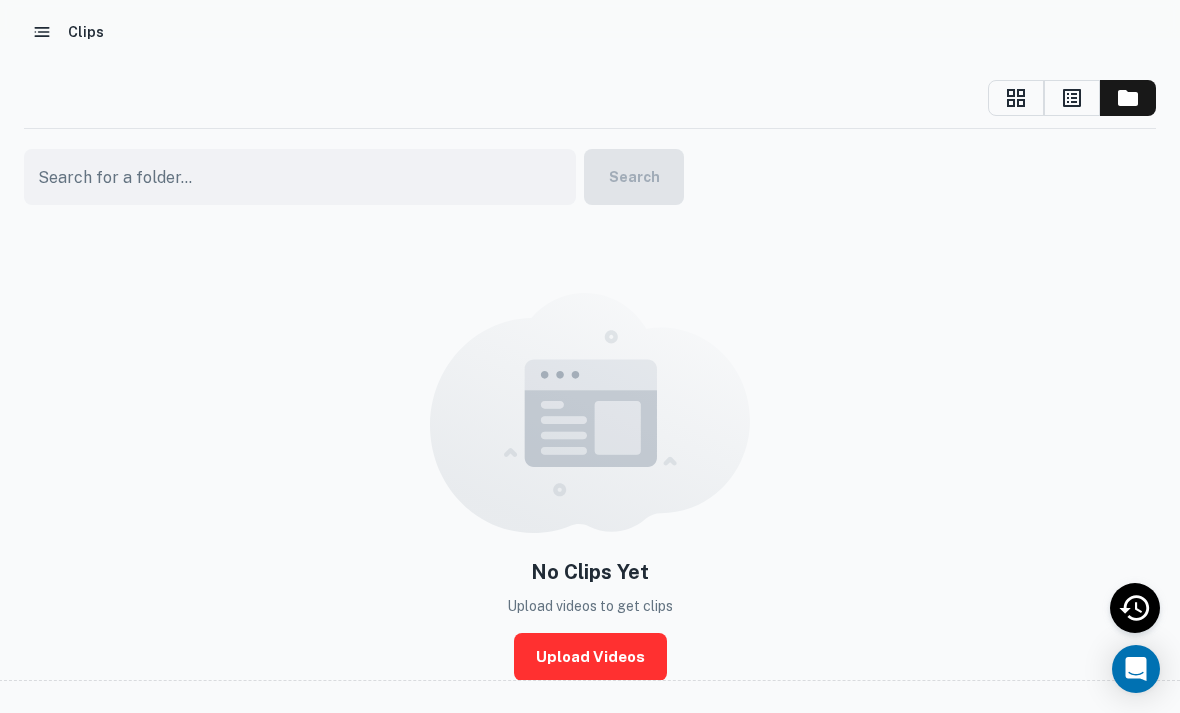click 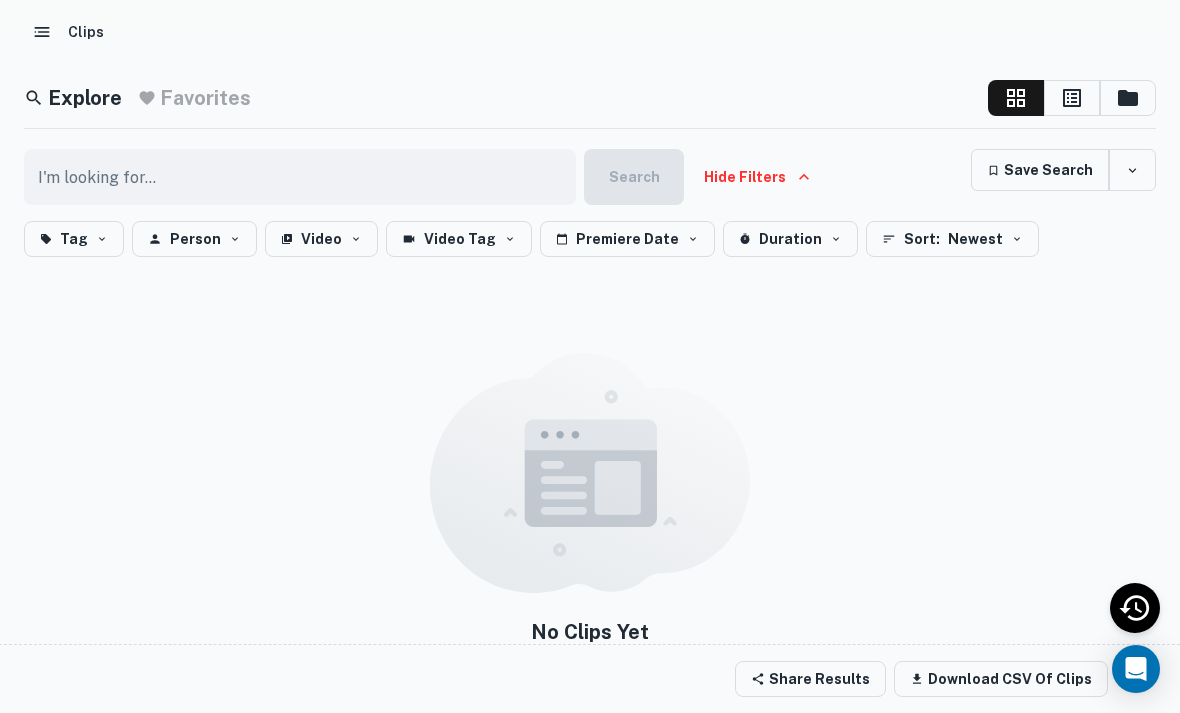 click 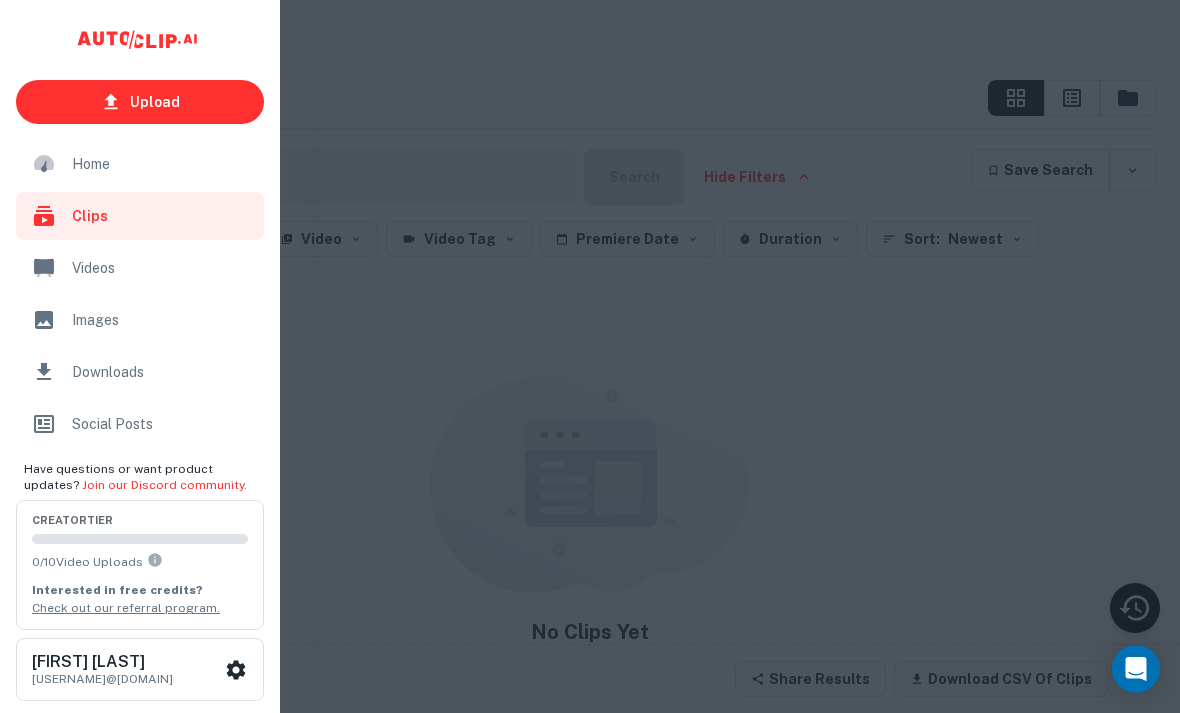 click on "Videos" at bounding box center [140, 268] 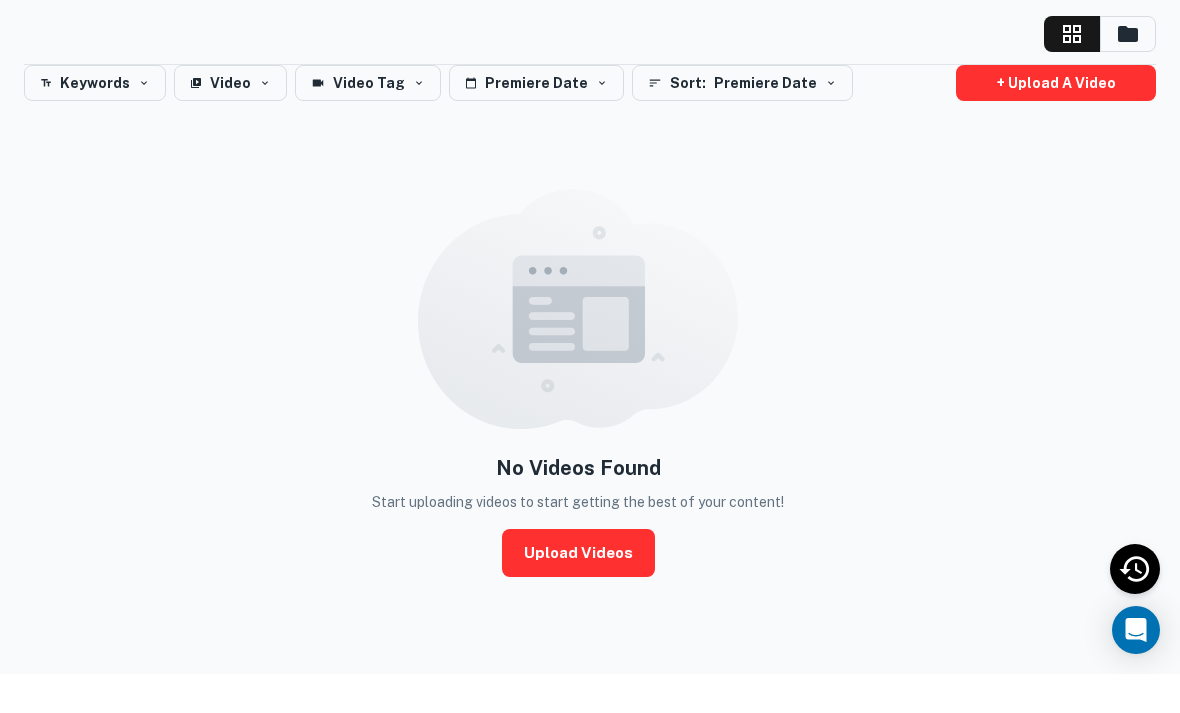 scroll, scrollTop: 24, scrollLeft: 0, axis: vertical 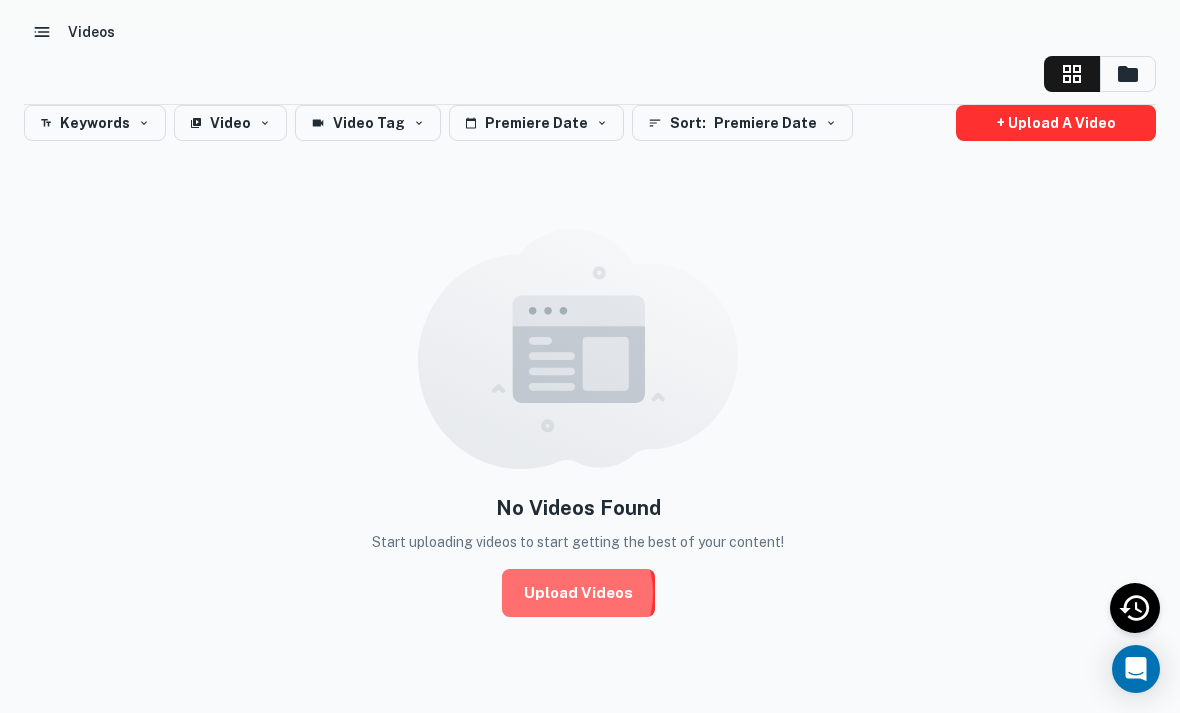 click on "Upload Videos" at bounding box center [578, 593] 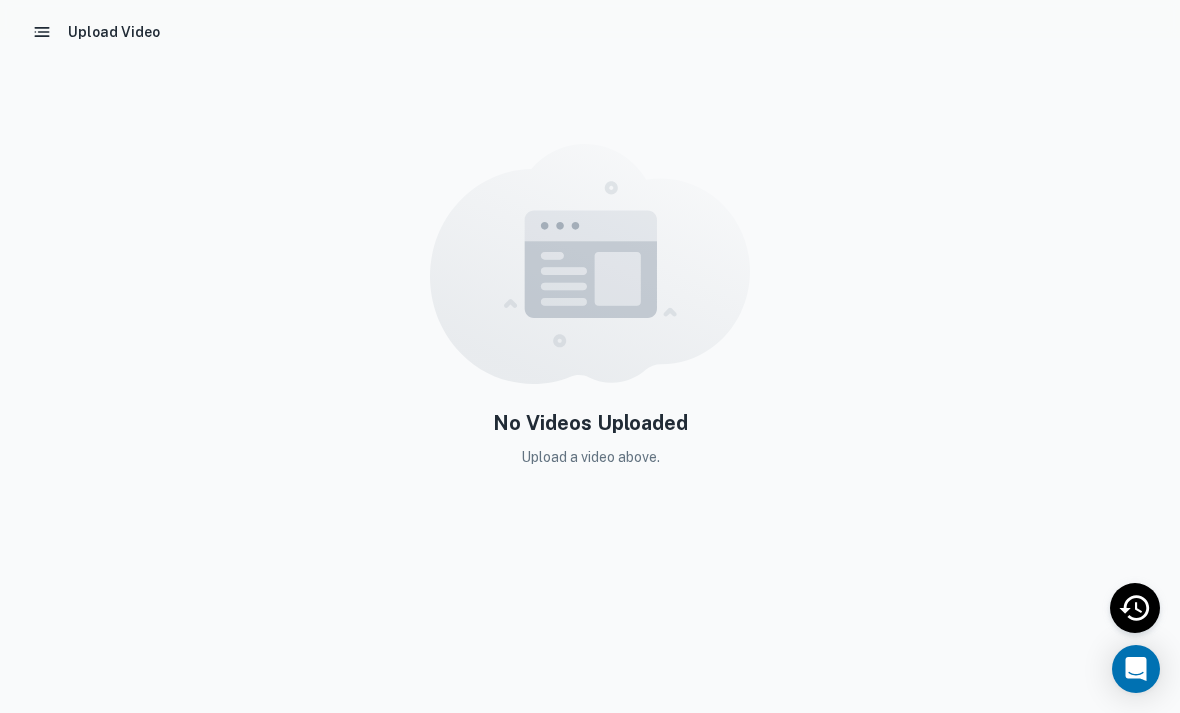 scroll, scrollTop: 16, scrollLeft: 0, axis: vertical 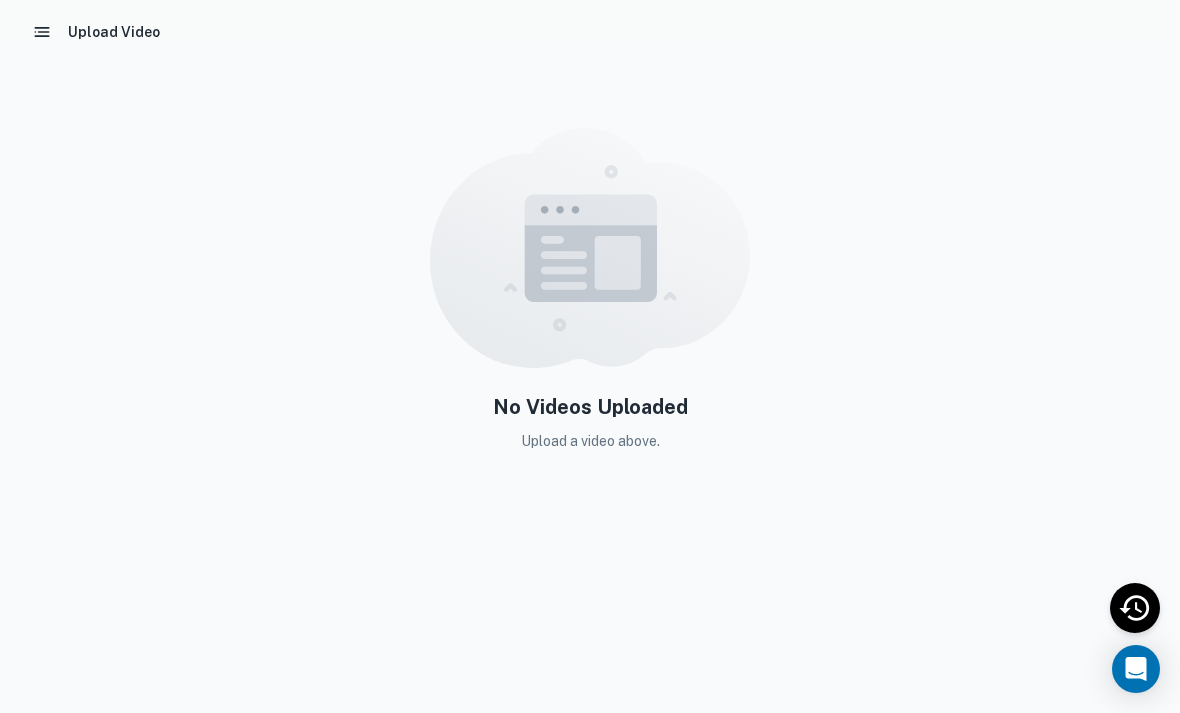 click 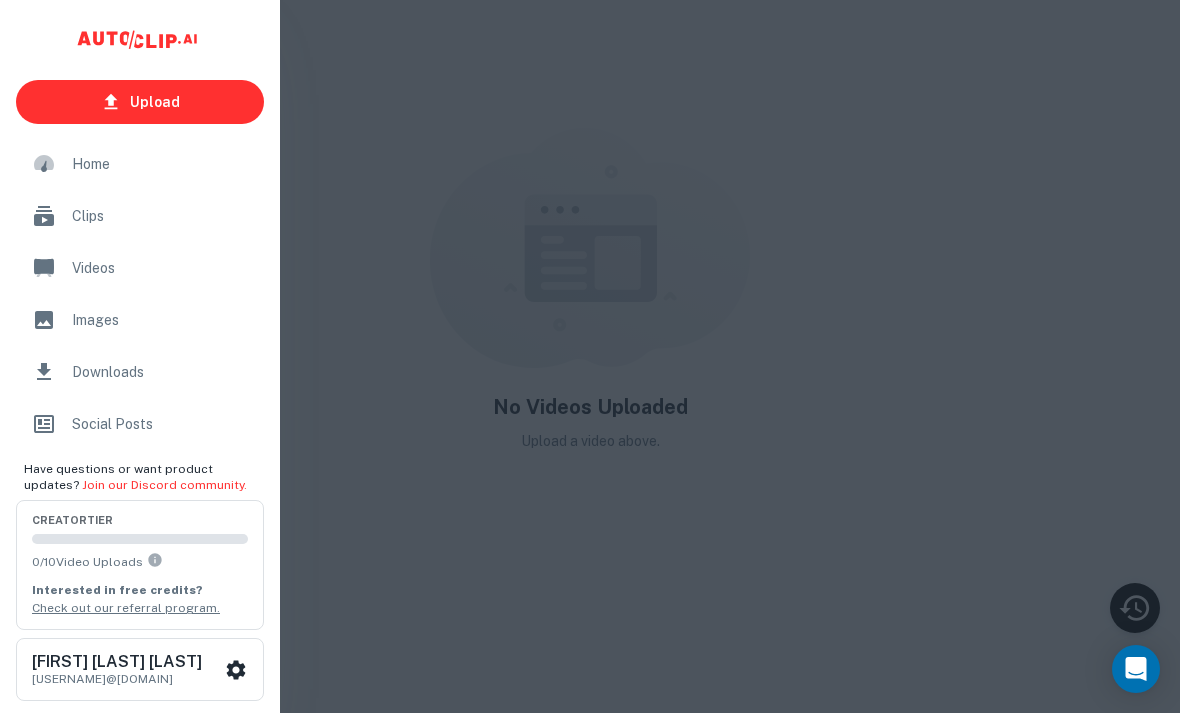 click on "Home" at bounding box center [140, 164] 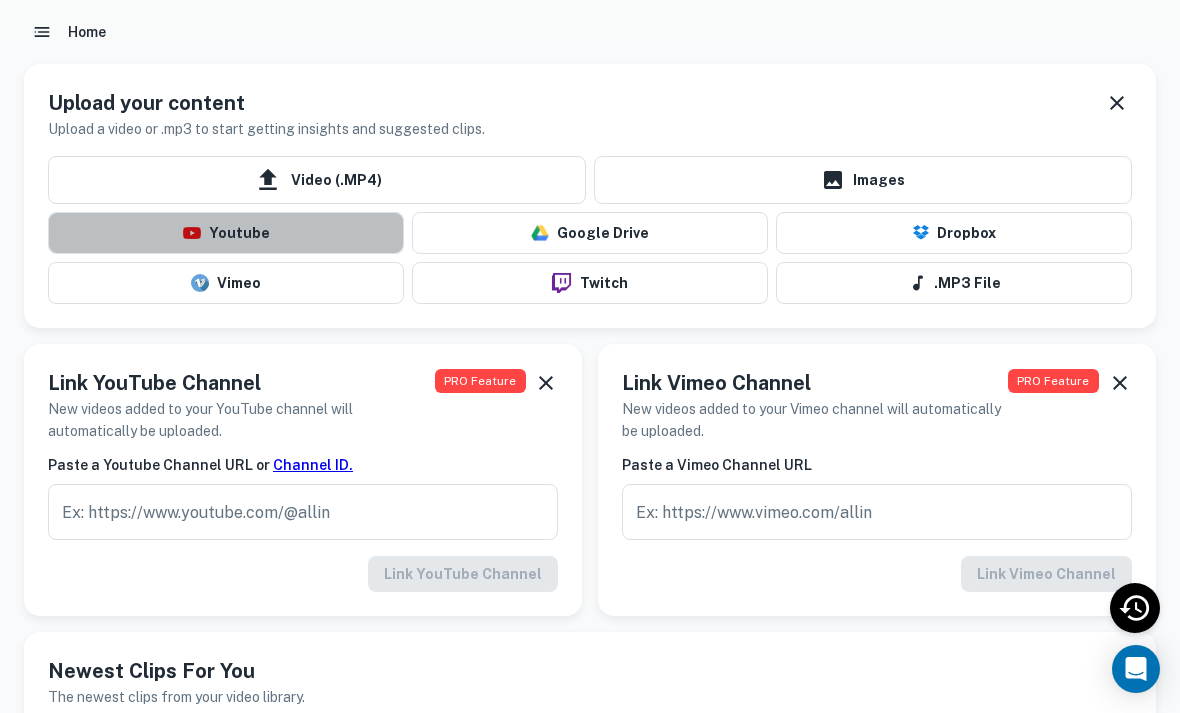click on "Youtube" at bounding box center (226, 233) 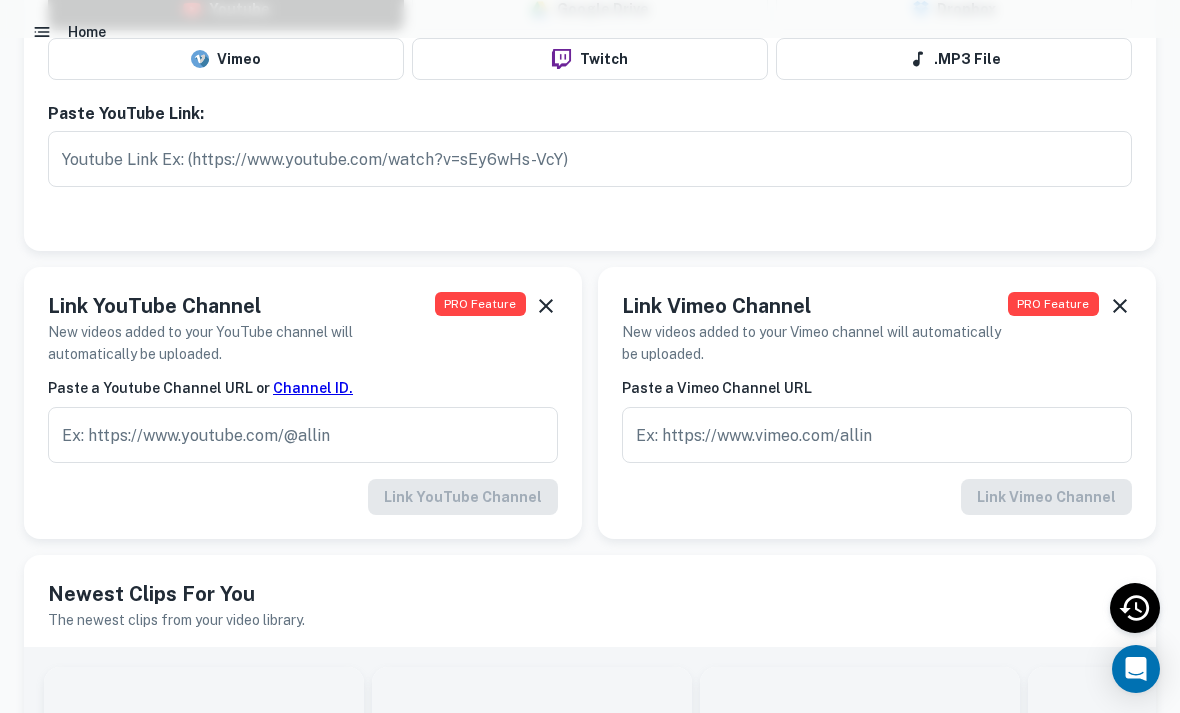 scroll, scrollTop: 0, scrollLeft: 0, axis: both 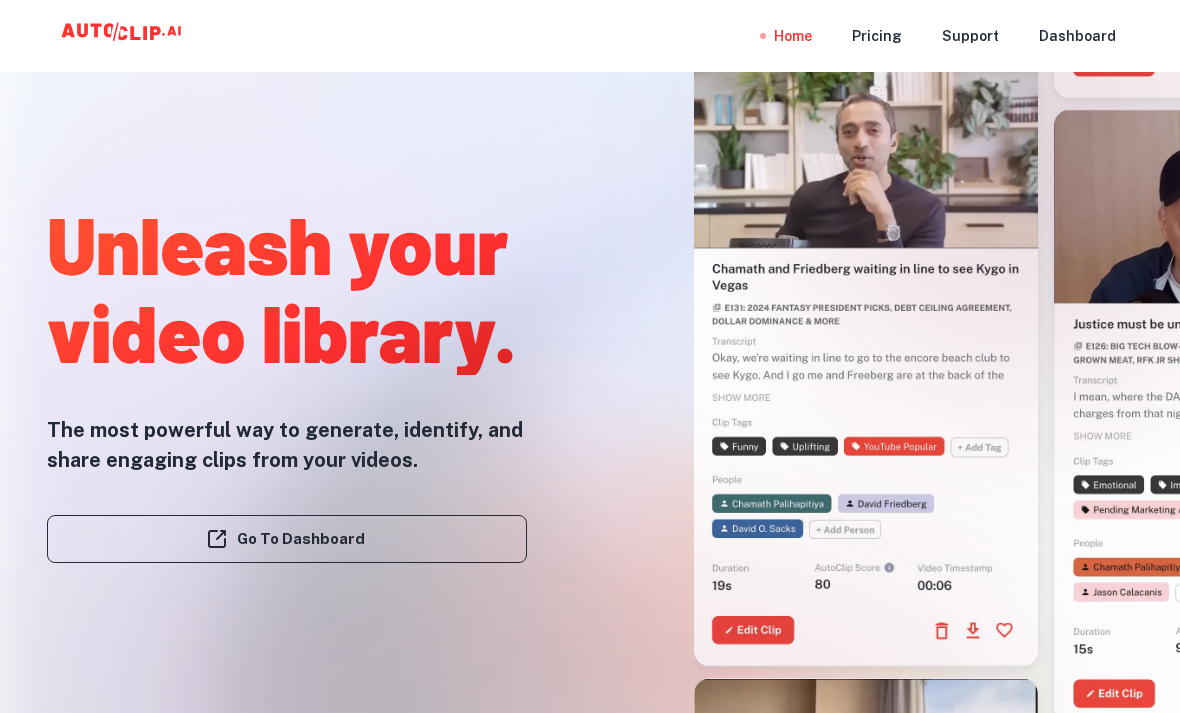 click on "Go To Dashboard" at bounding box center (287, 539) 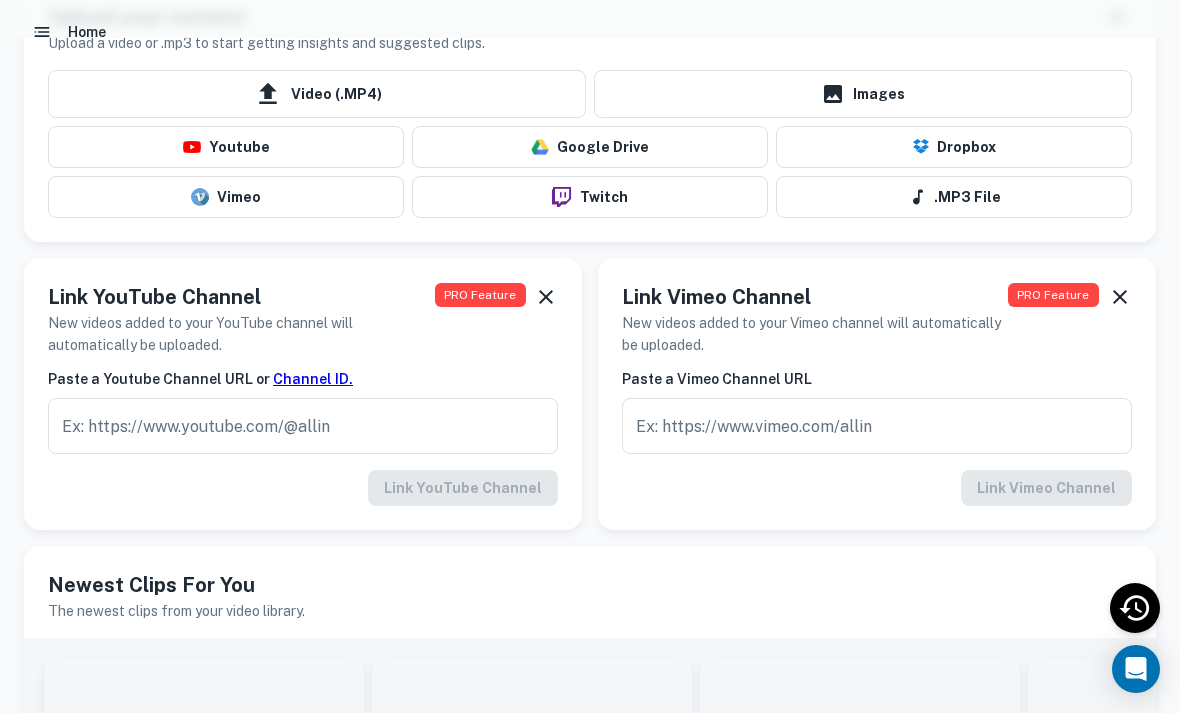 scroll, scrollTop: 0, scrollLeft: 0, axis: both 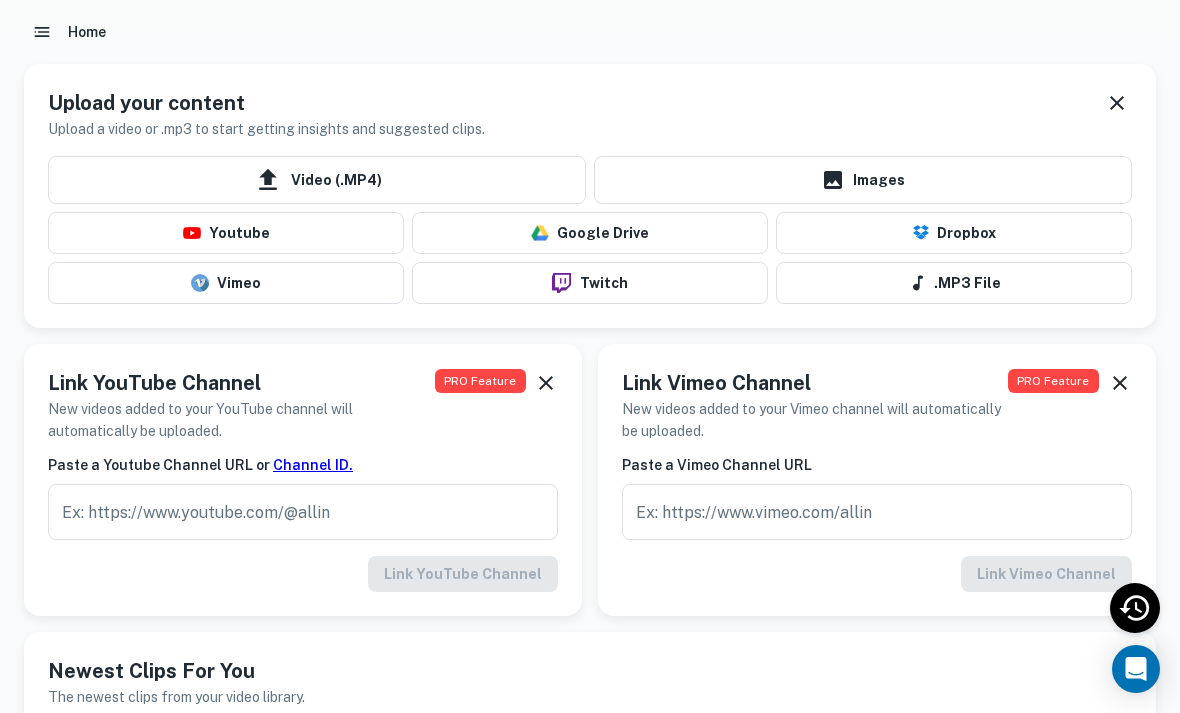 click 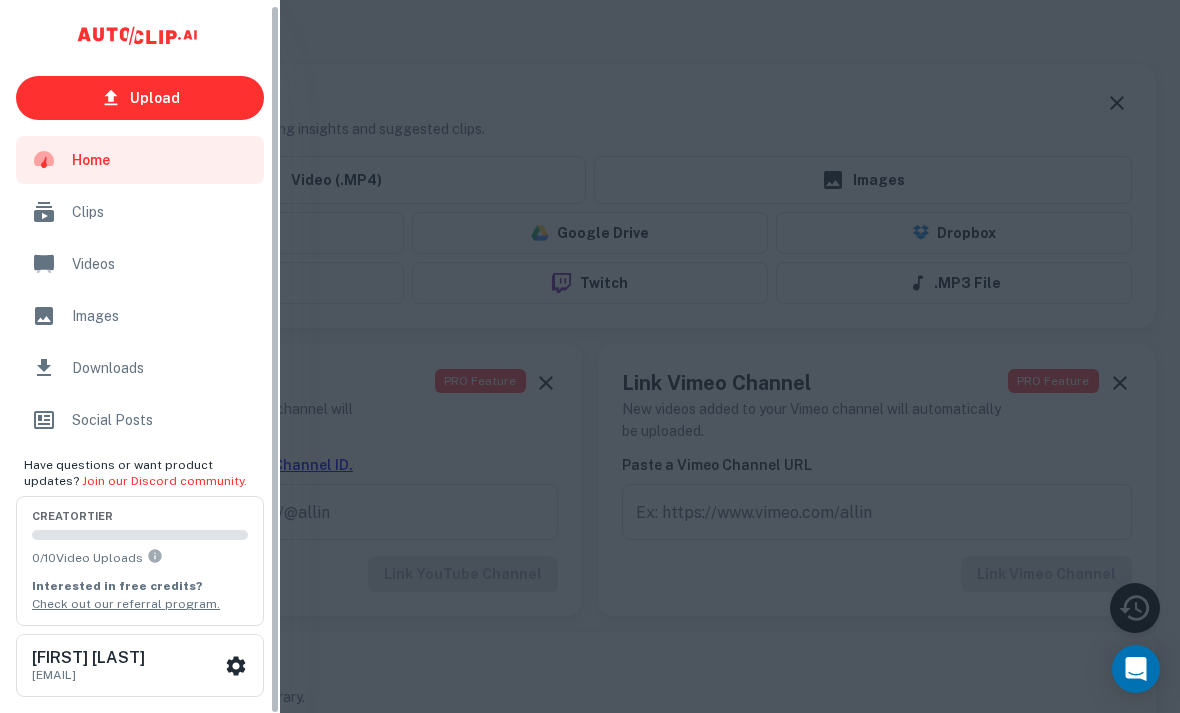 scroll, scrollTop: 4, scrollLeft: 0, axis: vertical 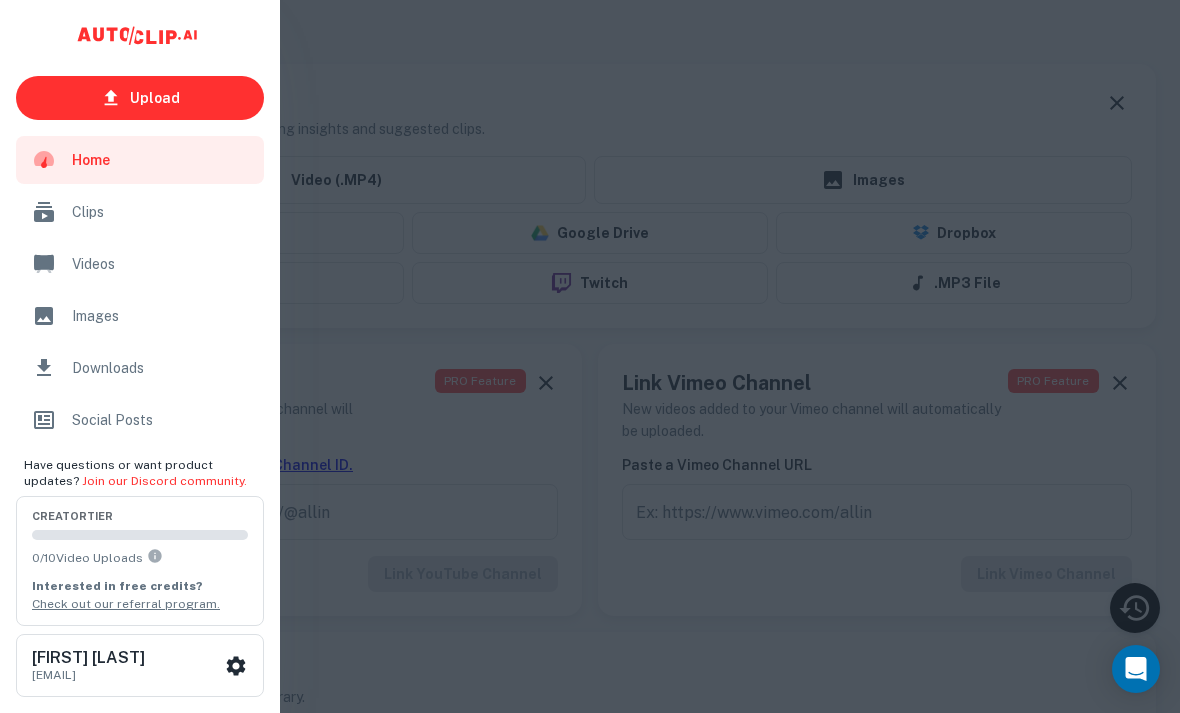 click on "Social Posts" at bounding box center [162, 420] 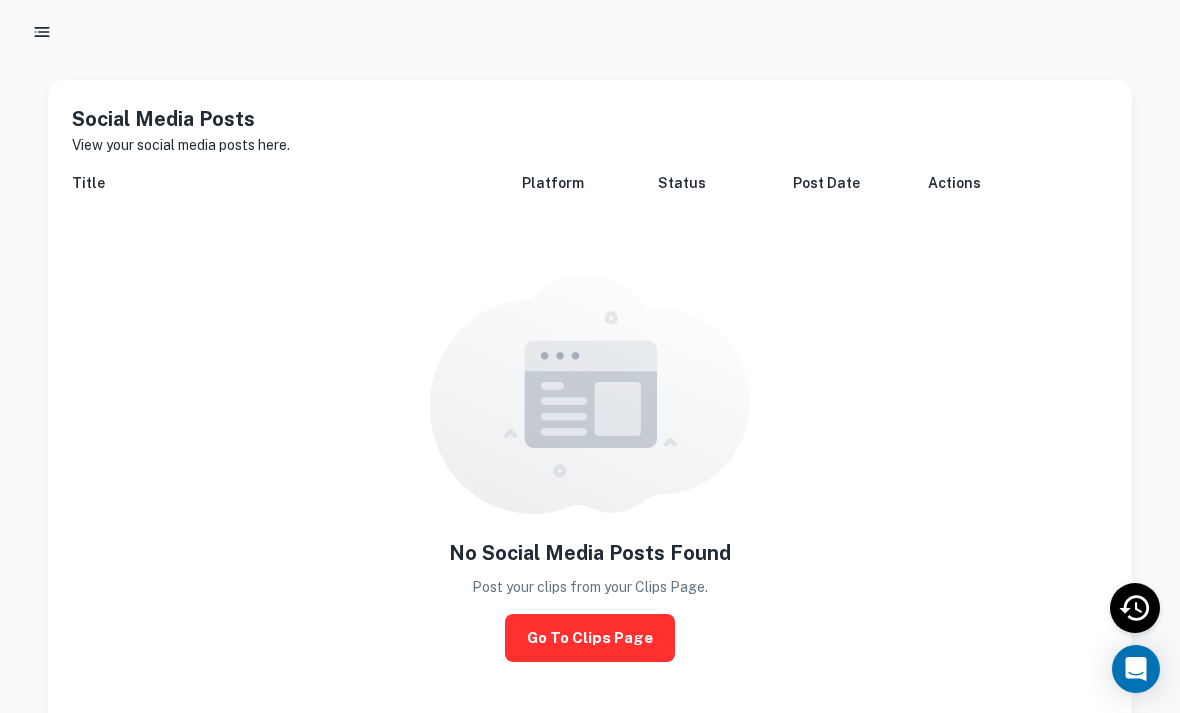 click 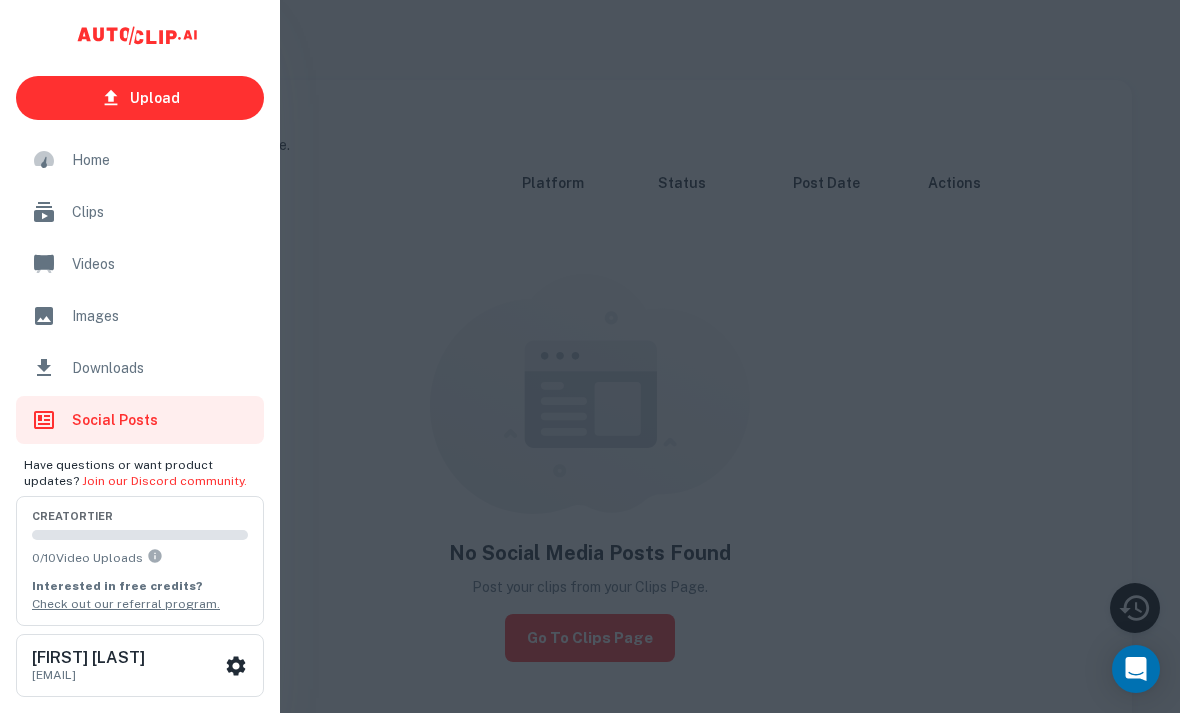 click 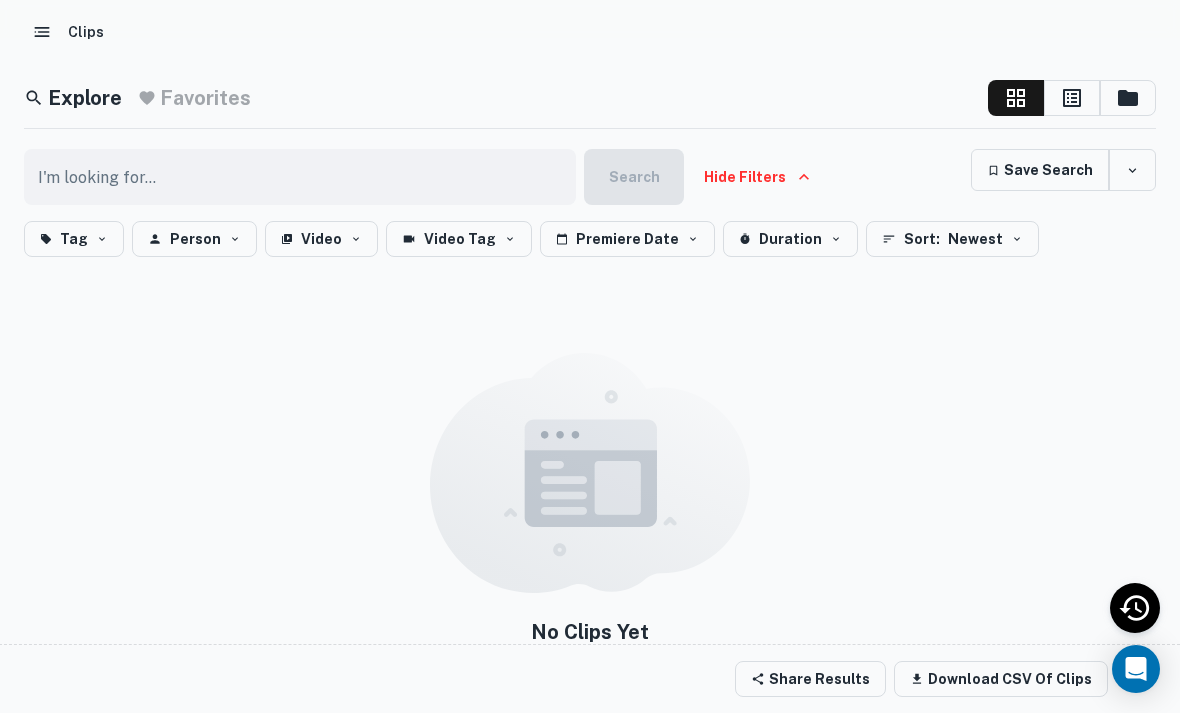 click on "Video" at bounding box center [321, 239] 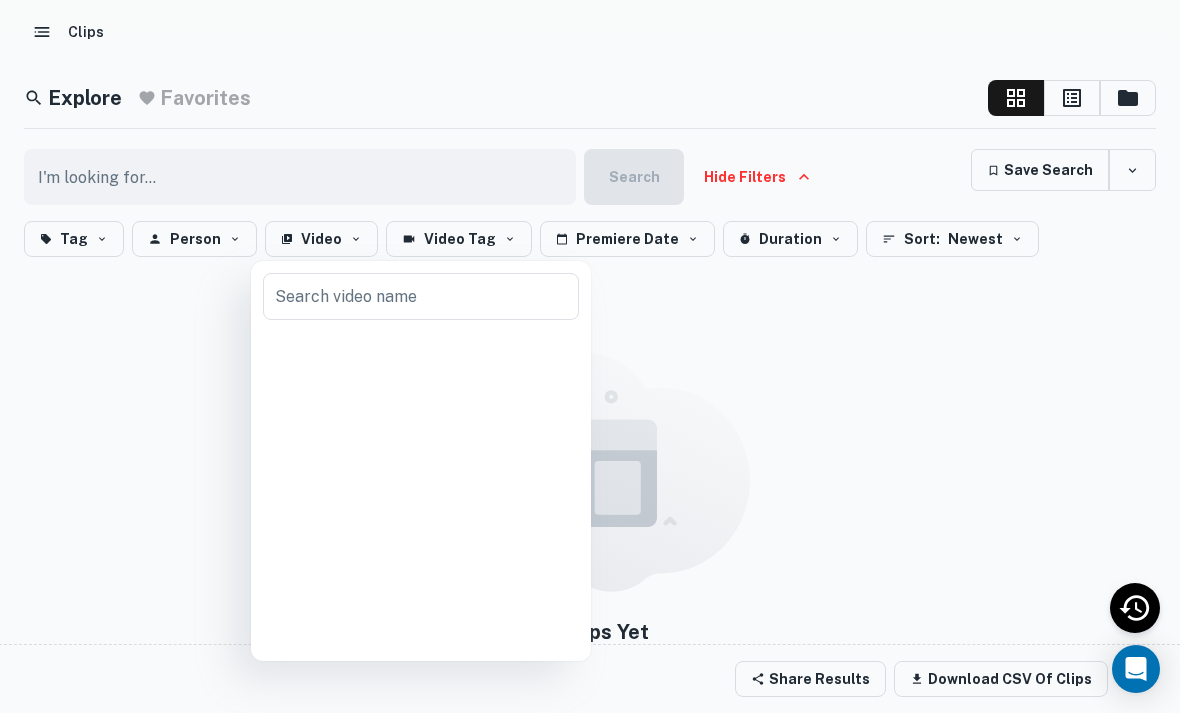 click at bounding box center (421, 296) 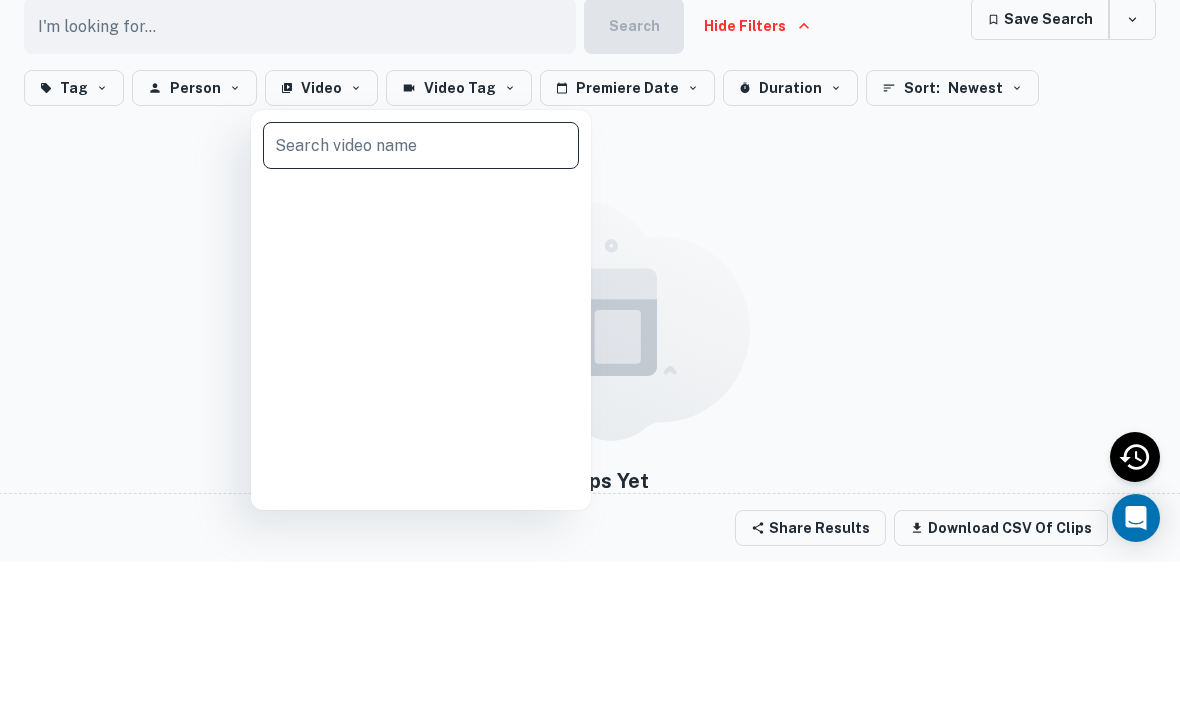 click at bounding box center (590, 356) 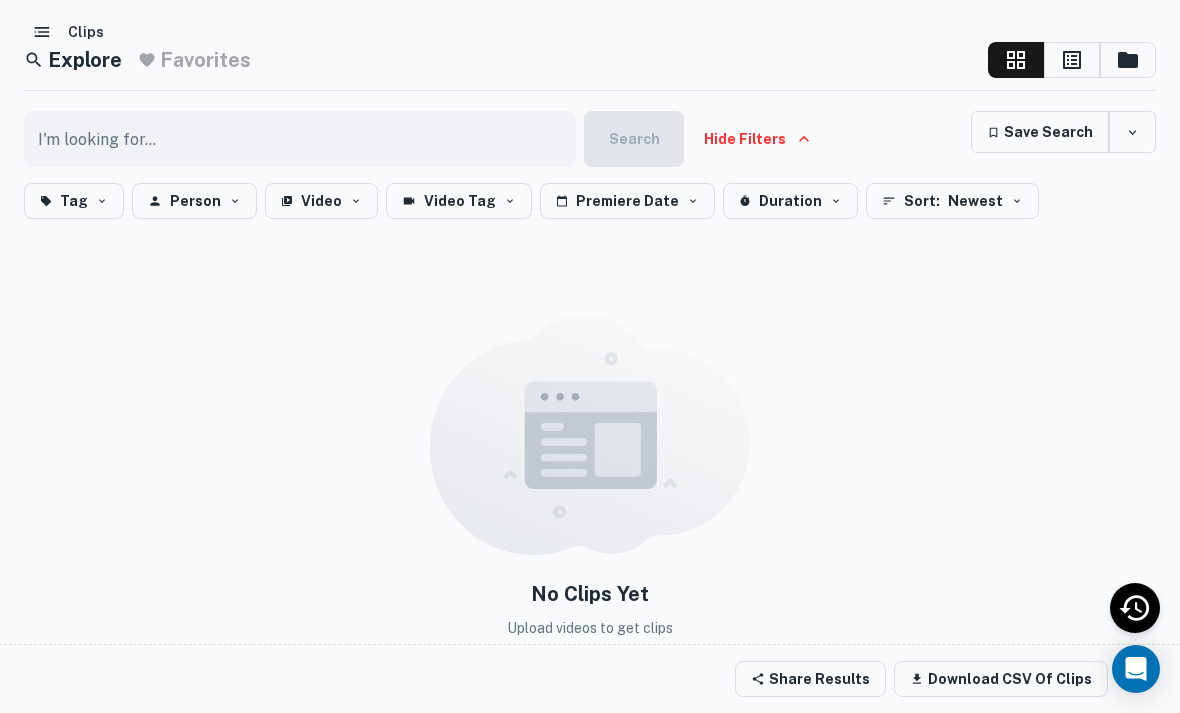scroll, scrollTop: 70, scrollLeft: 0, axis: vertical 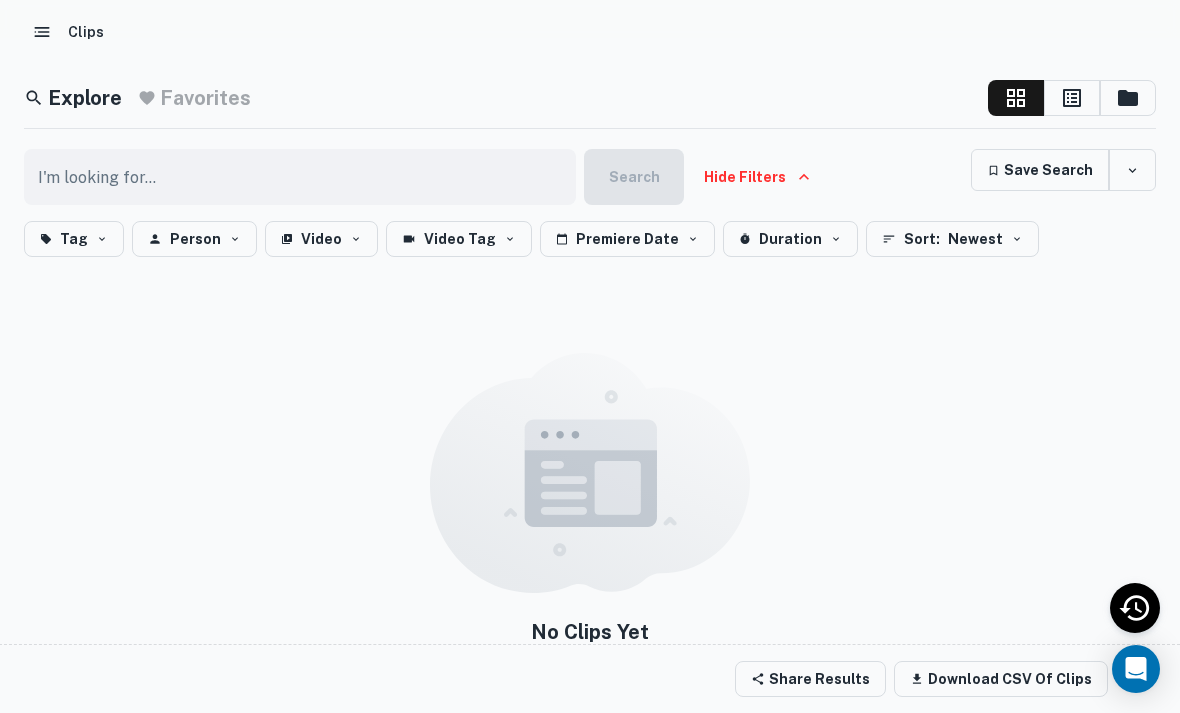 click at bounding box center [42, 32] 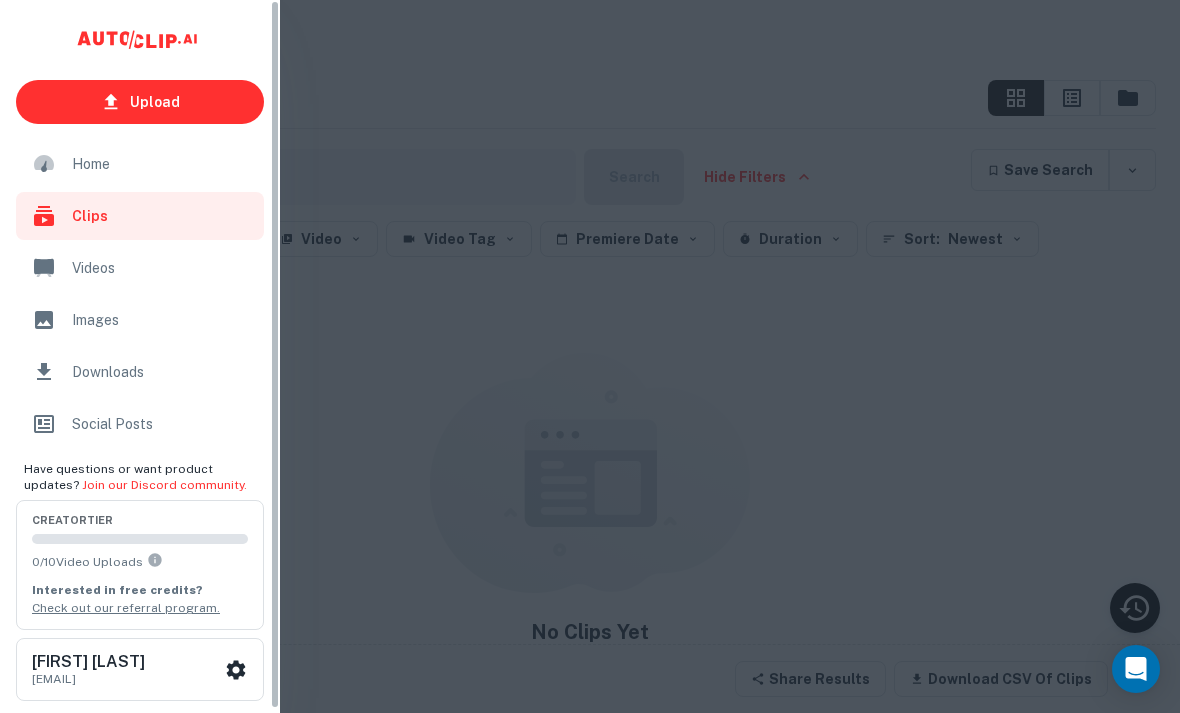 click on "Home" at bounding box center (140, 164) 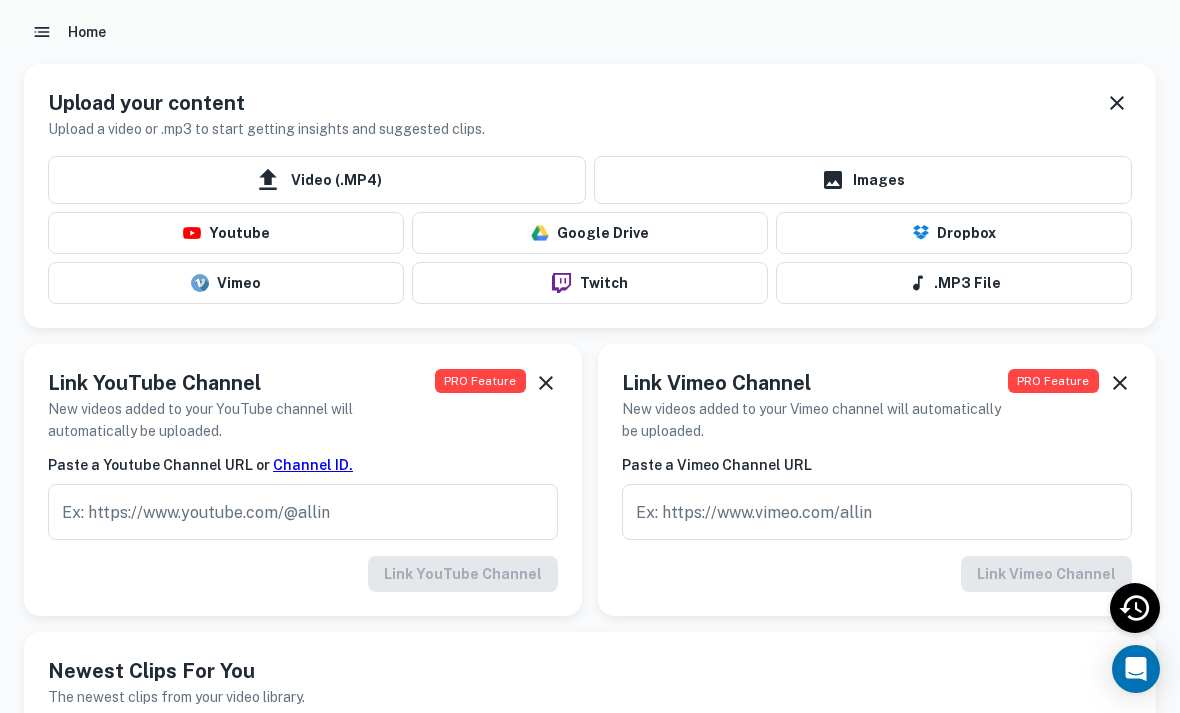 click 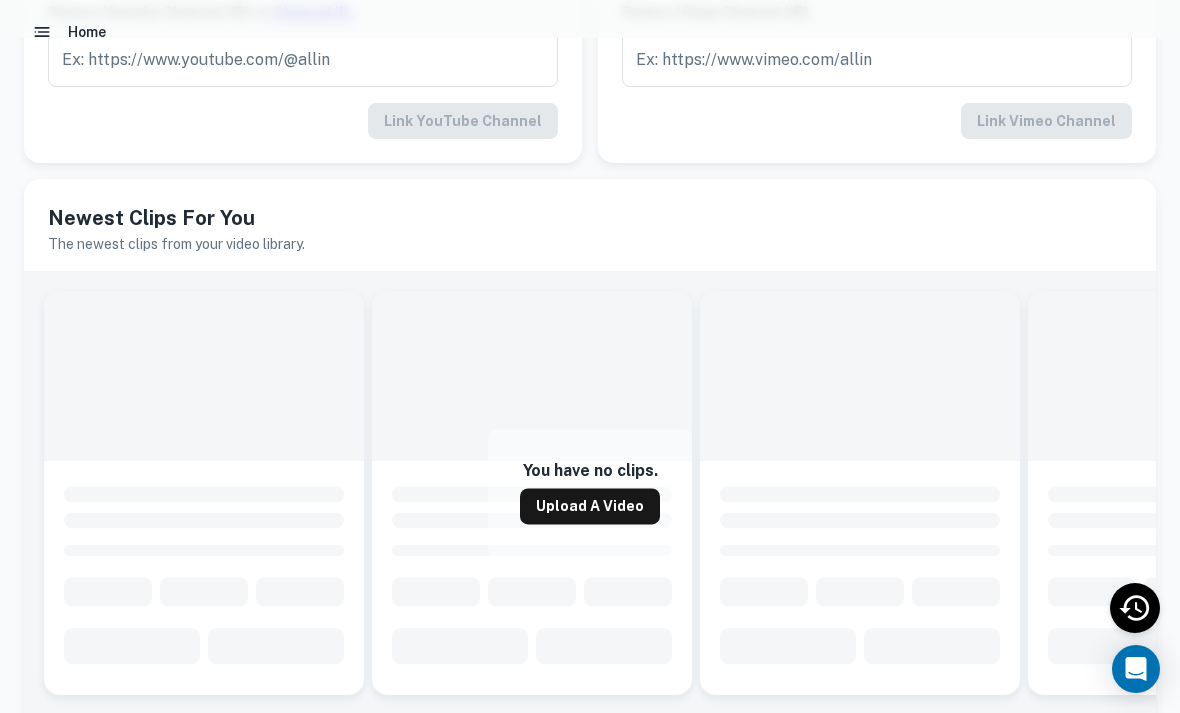 scroll, scrollTop: 198, scrollLeft: 0, axis: vertical 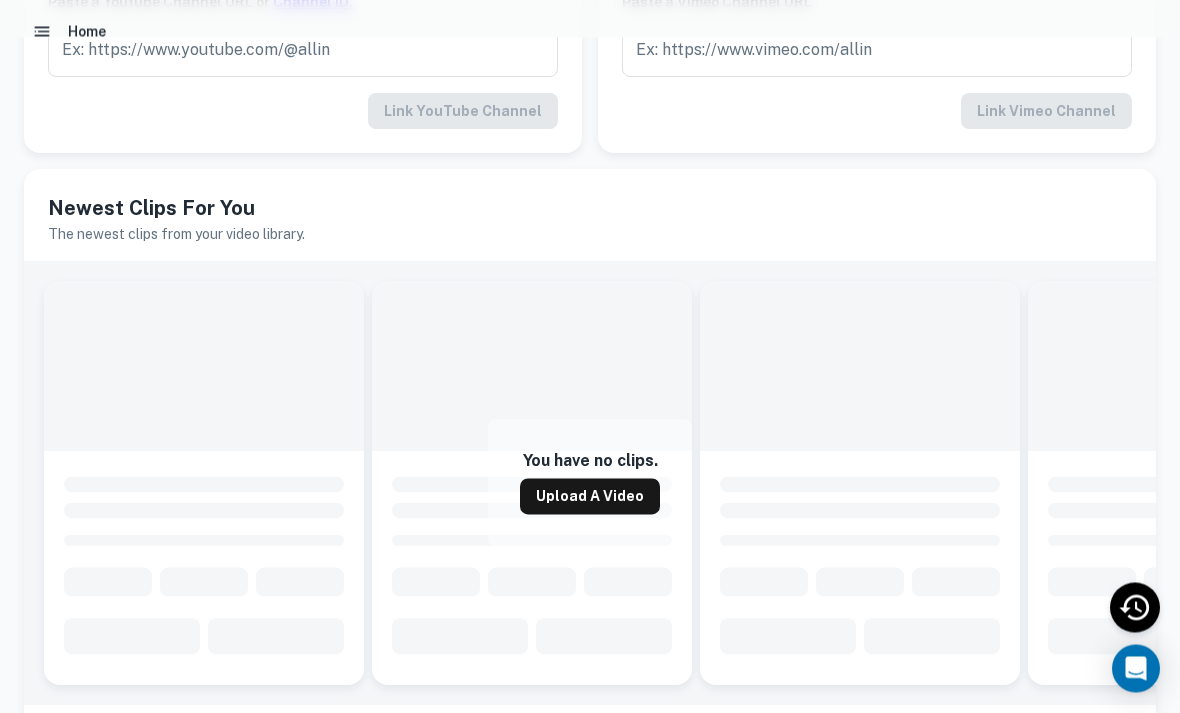 click on "Newest Clips For You" at bounding box center (590, 209) 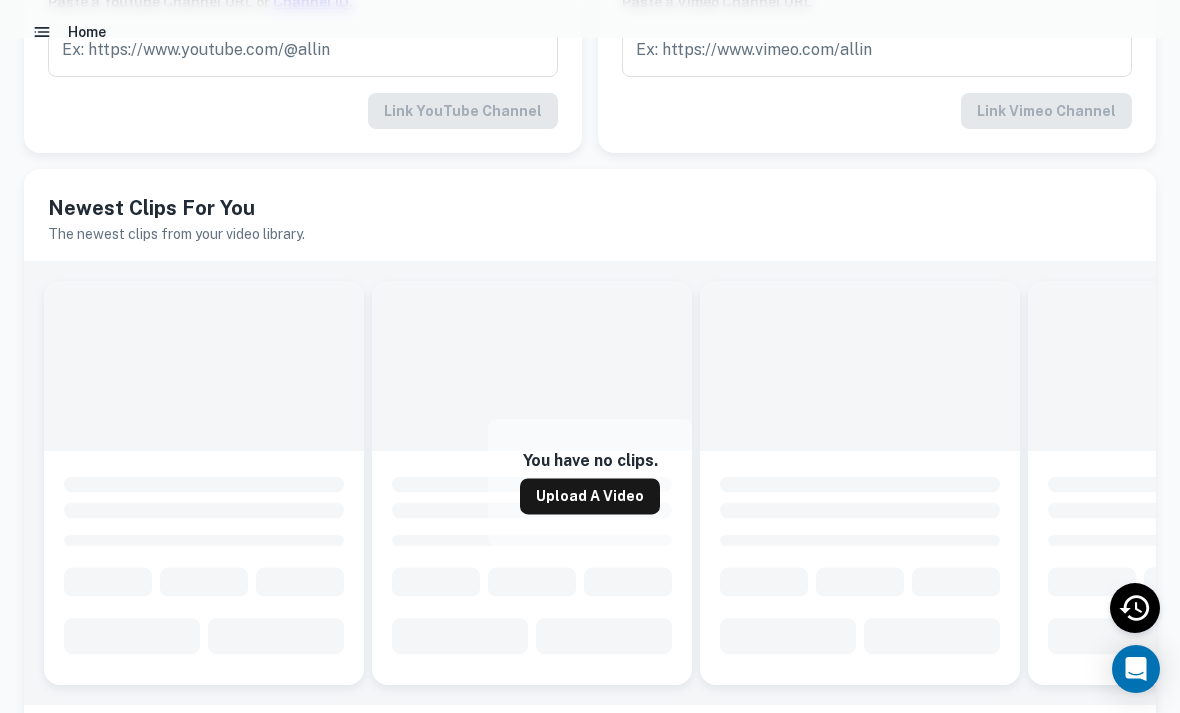 click on "Upload a Video" at bounding box center (590, 497) 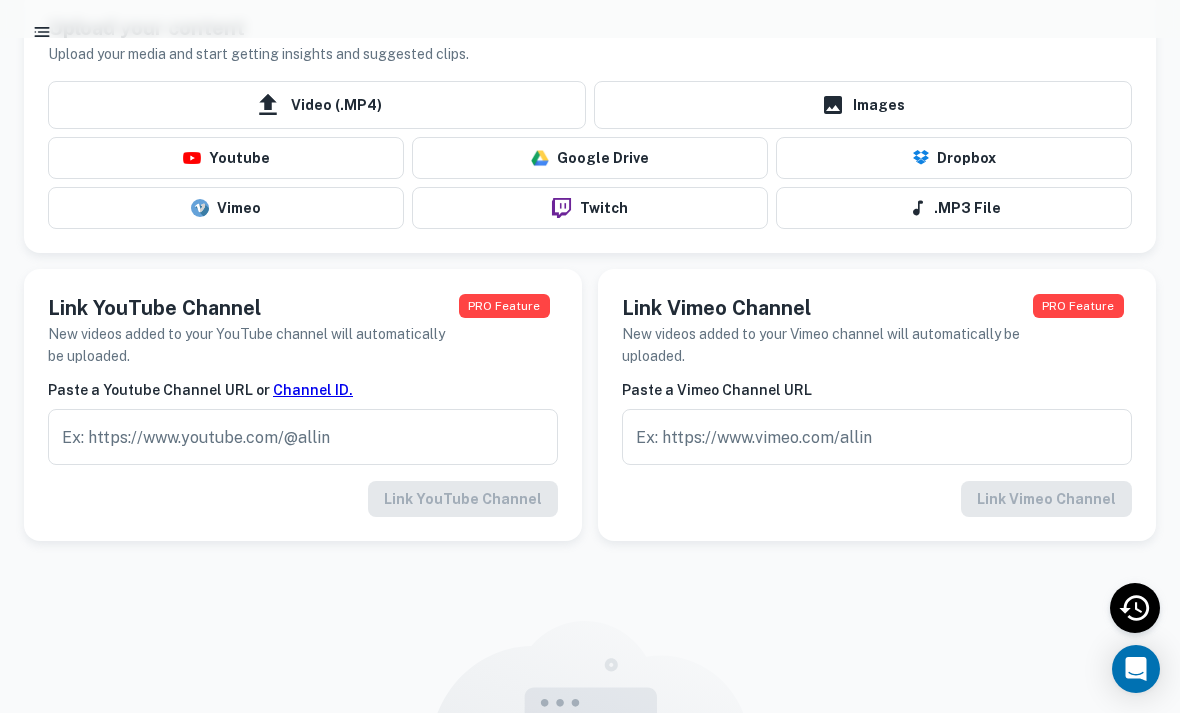 scroll, scrollTop: 0, scrollLeft: 0, axis: both 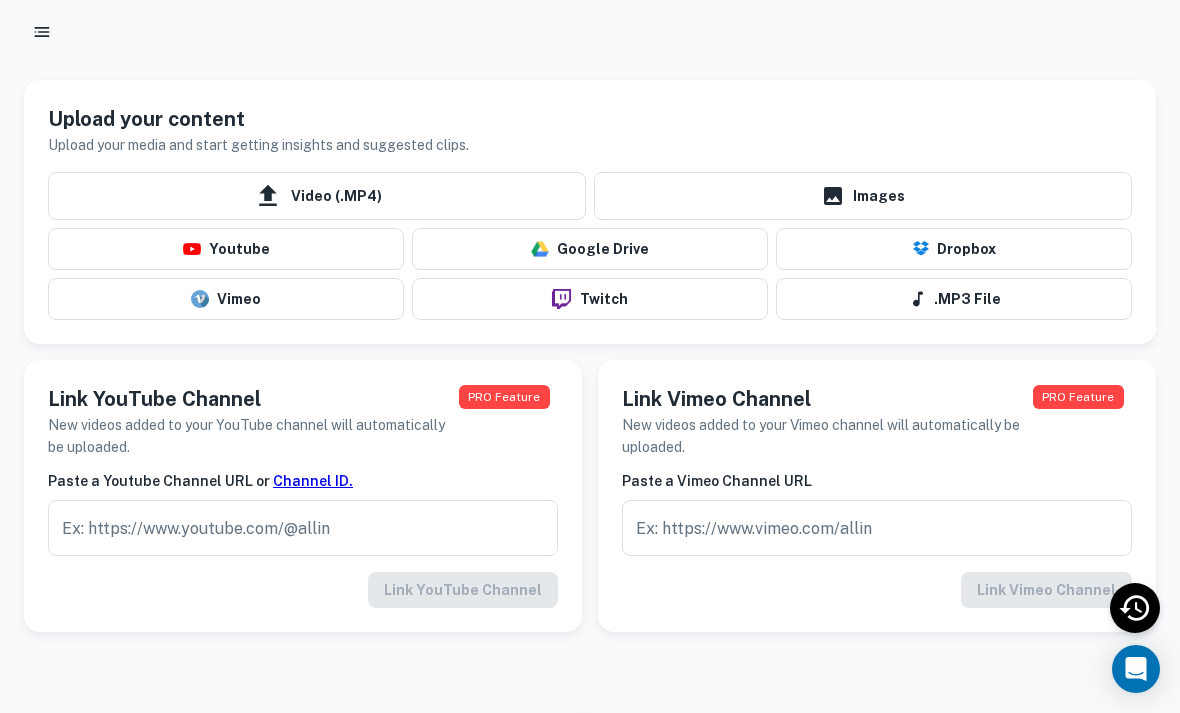 click on "Video (.MP4)" at bounding box center [317, 196] 